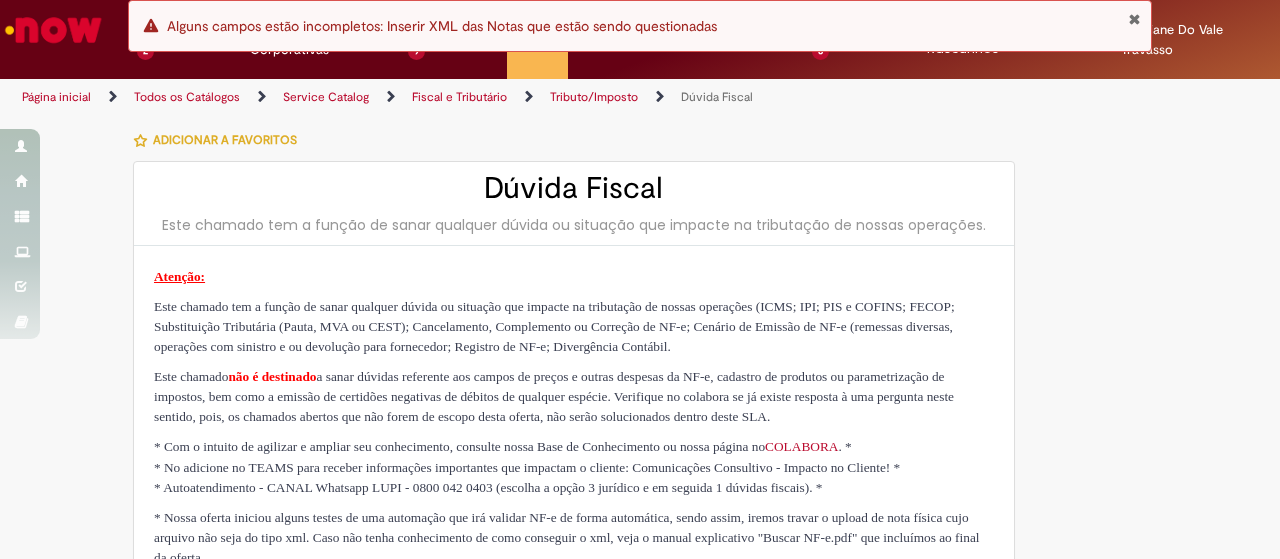 select on "**********" 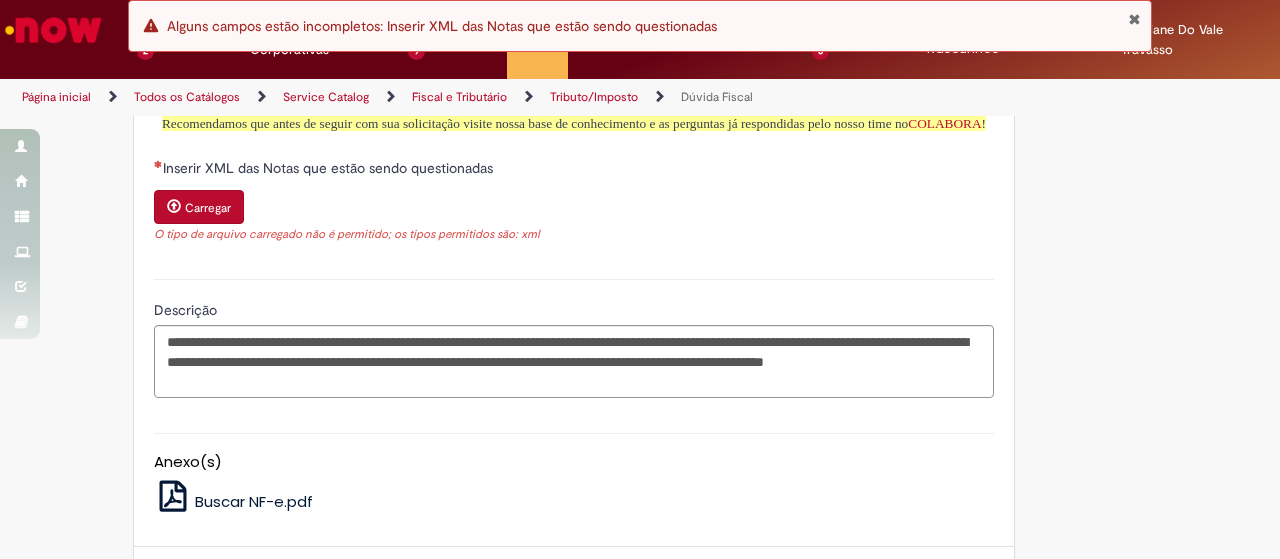 click on "Carregar" at bounding box center (208, 208) 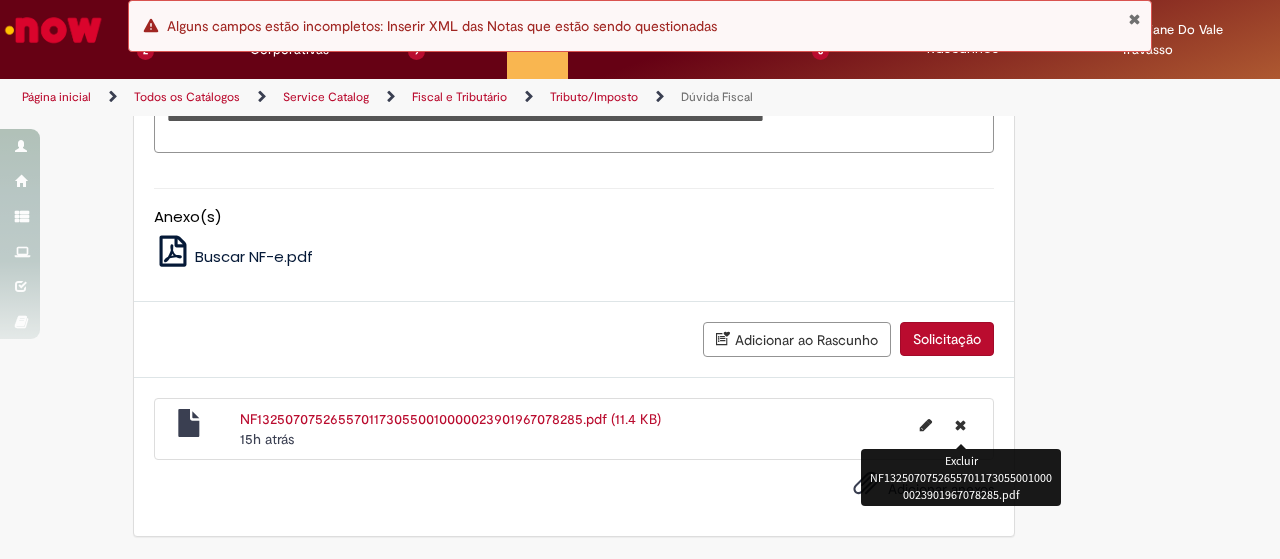click at bounding box center (960, 425) 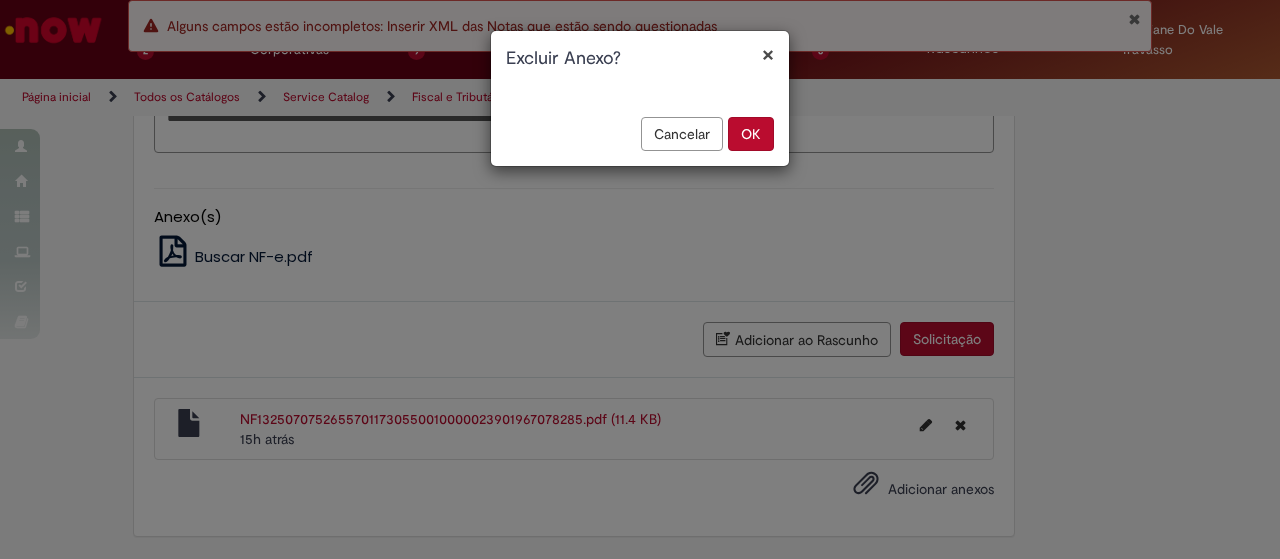 click on "OK" at bounding box center [751, 134] 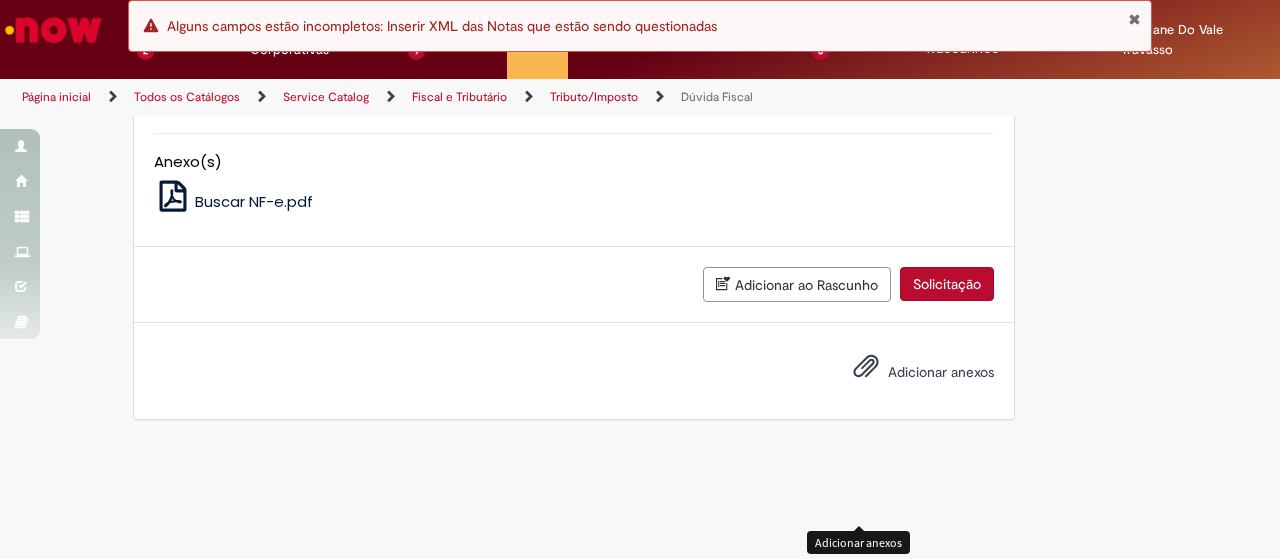 scroll, scrollTop: 1452, scrollLeft: 0, axis: vertical 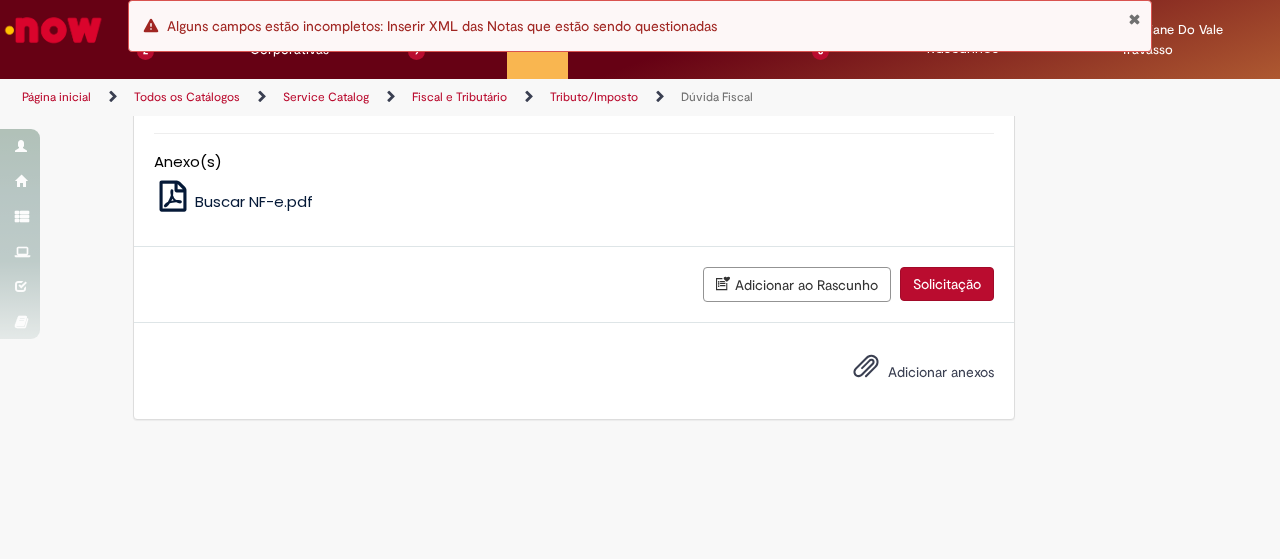 click on "Adicionar anexos" at bounding box center [941, 372] 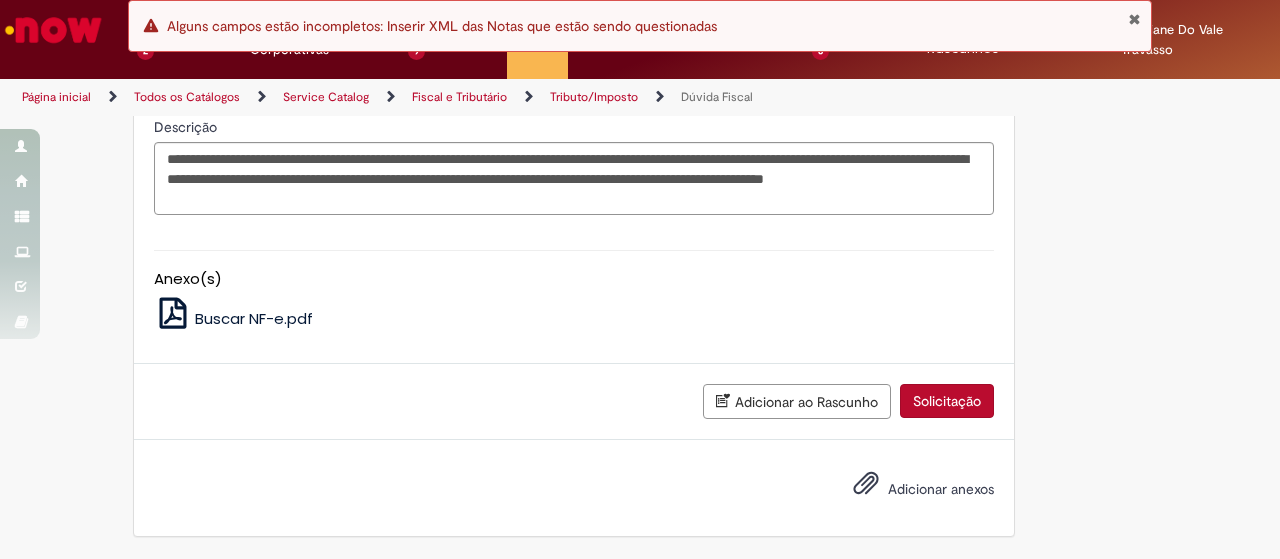 scroll, scrollTop: 1065, scrollLeft: 0, axis: vertical 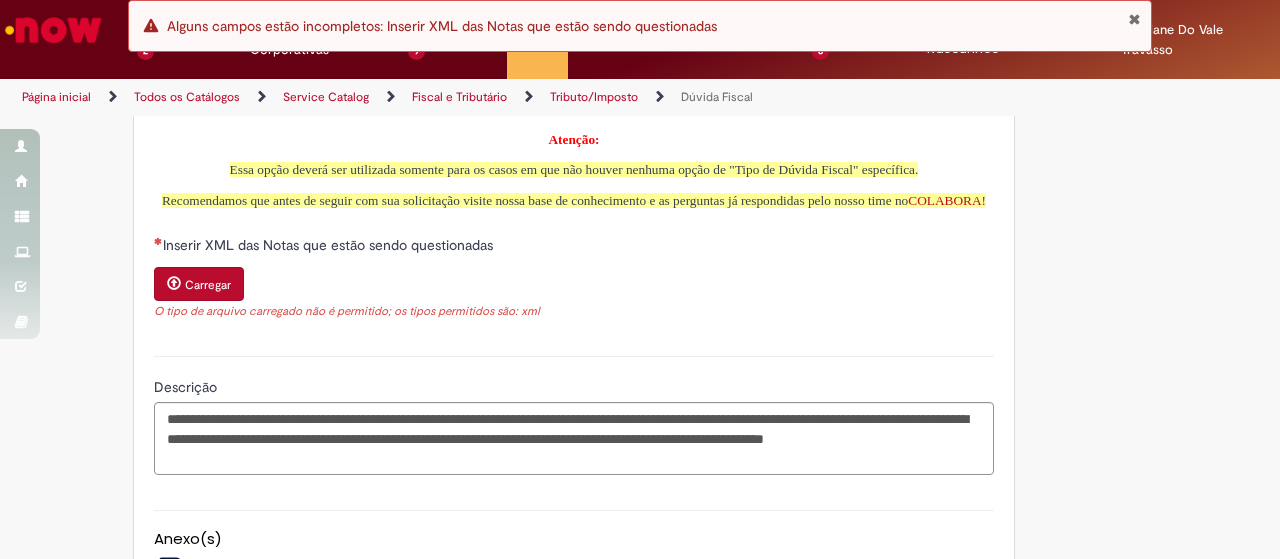 click on "Carregar" at bounding box center [208, 285] 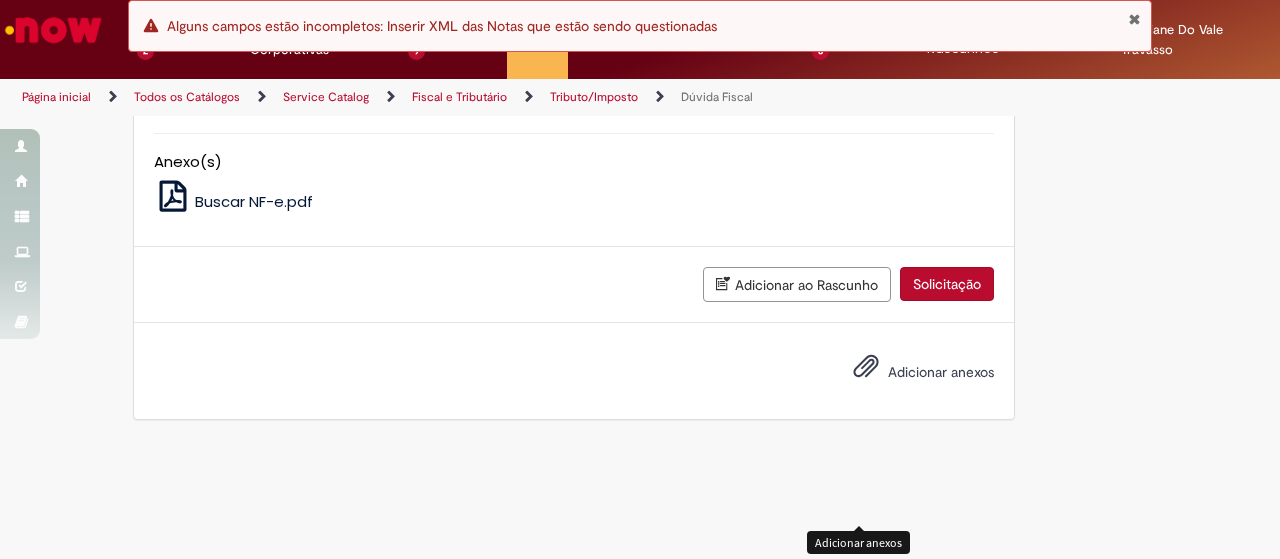 drag, startPoint x: 944, startPoint y: 402, endPoint x: 790, endPoint y: 456, distance: 163.19313 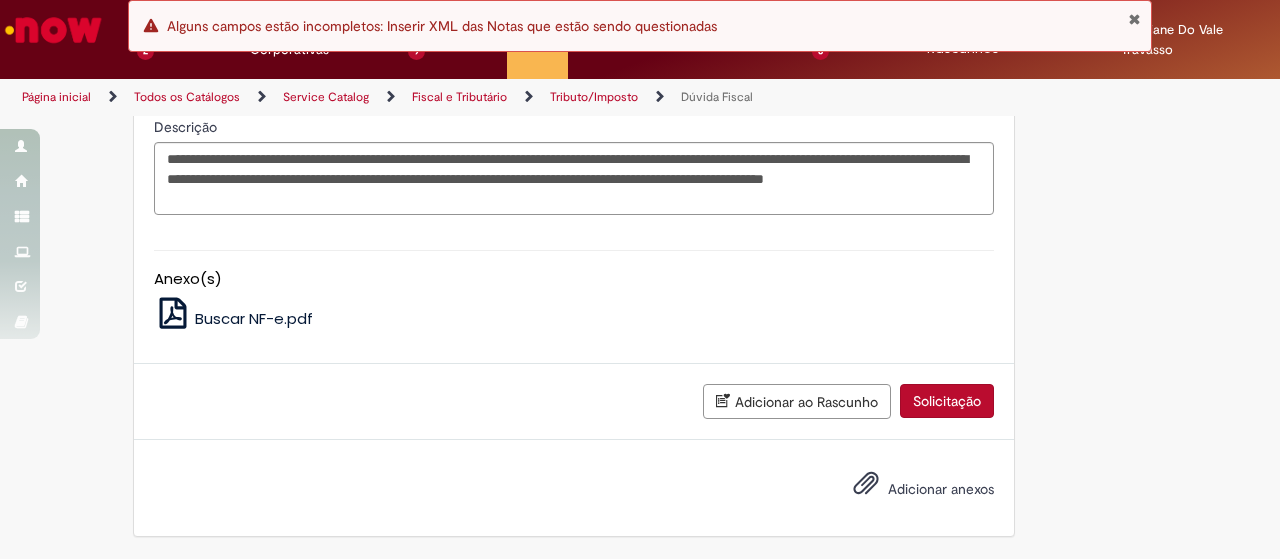 click on "Adicionar anexos" at bounding box center [941, 489] 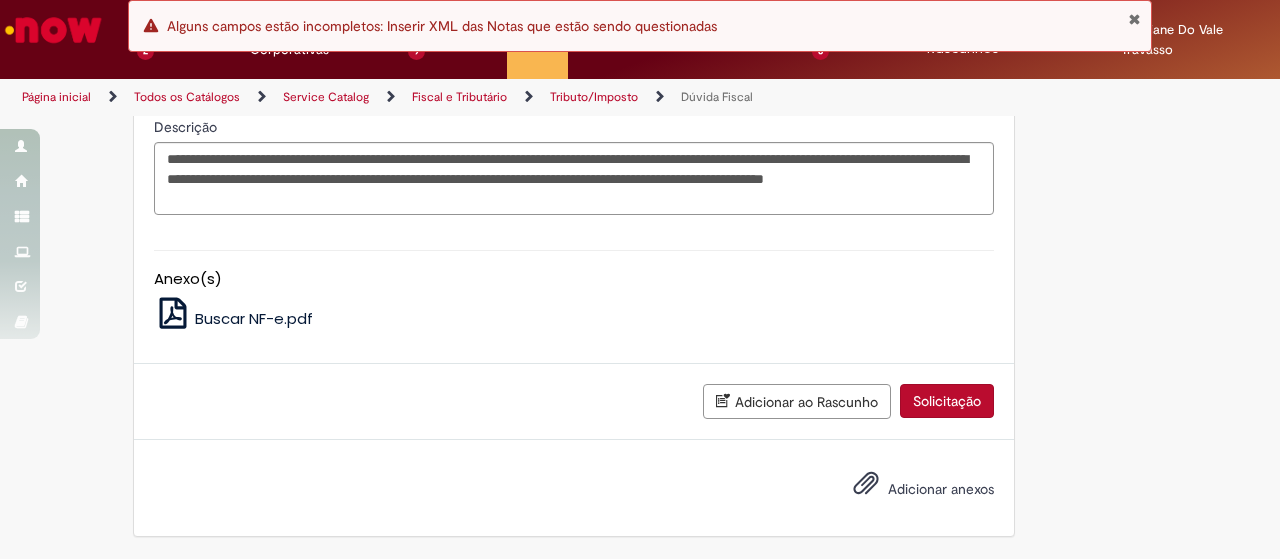 click on "Solicitação" at bounding box center (947, 401) 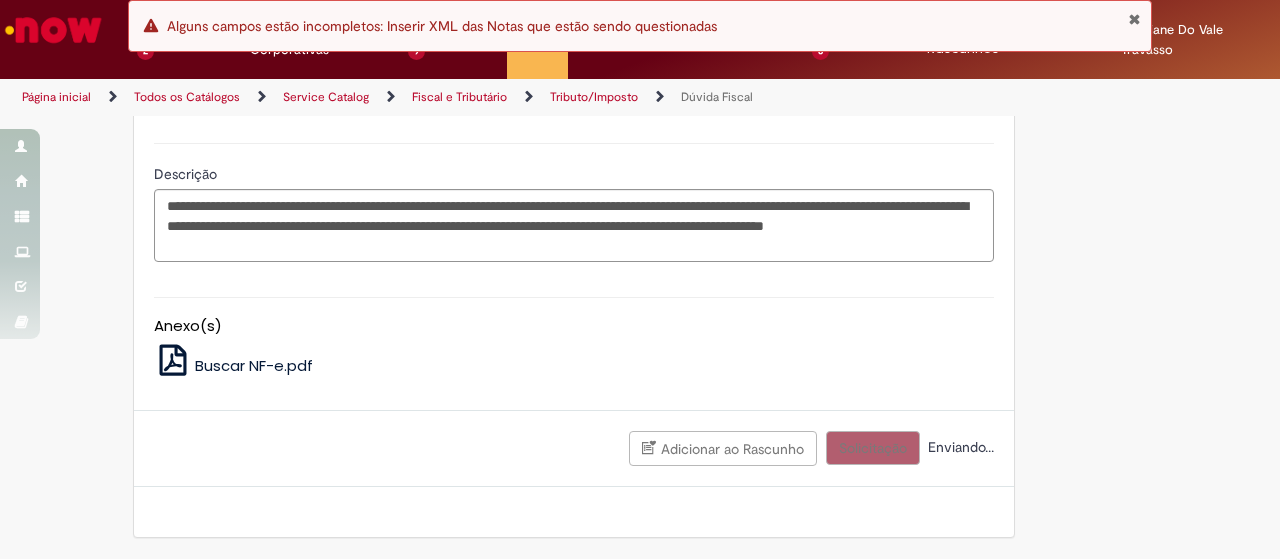 scroll, scrollTop: 1142, scrollLeft: 0, axis: vertical 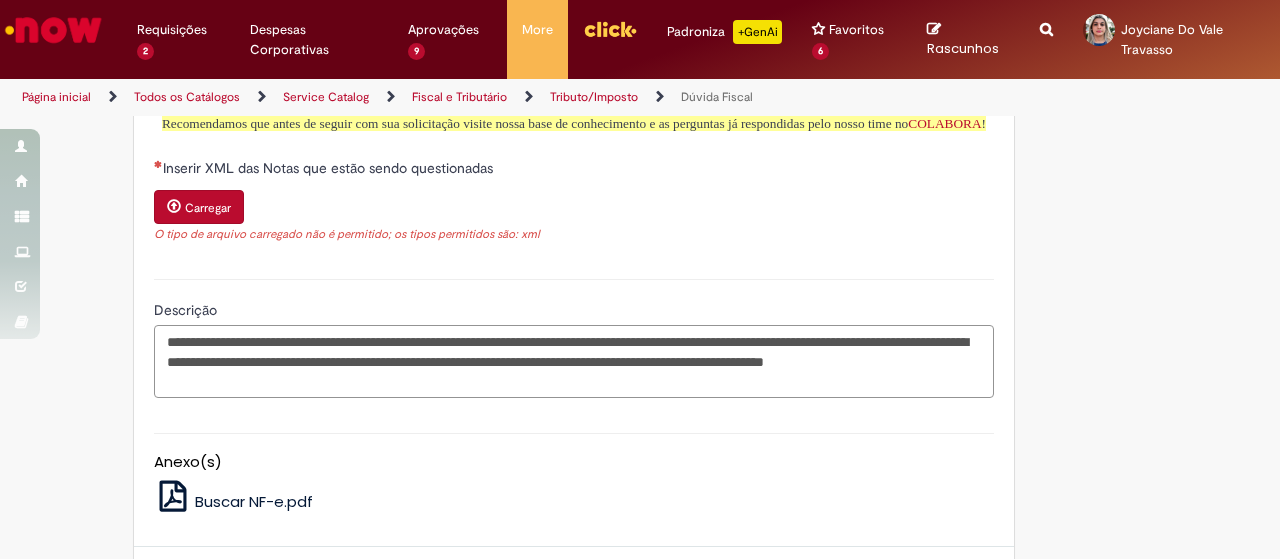 drag, startPoint x: 165, startPoint y: 471, endPoint x: 432, endPoint y: 527, distance: 272.80945 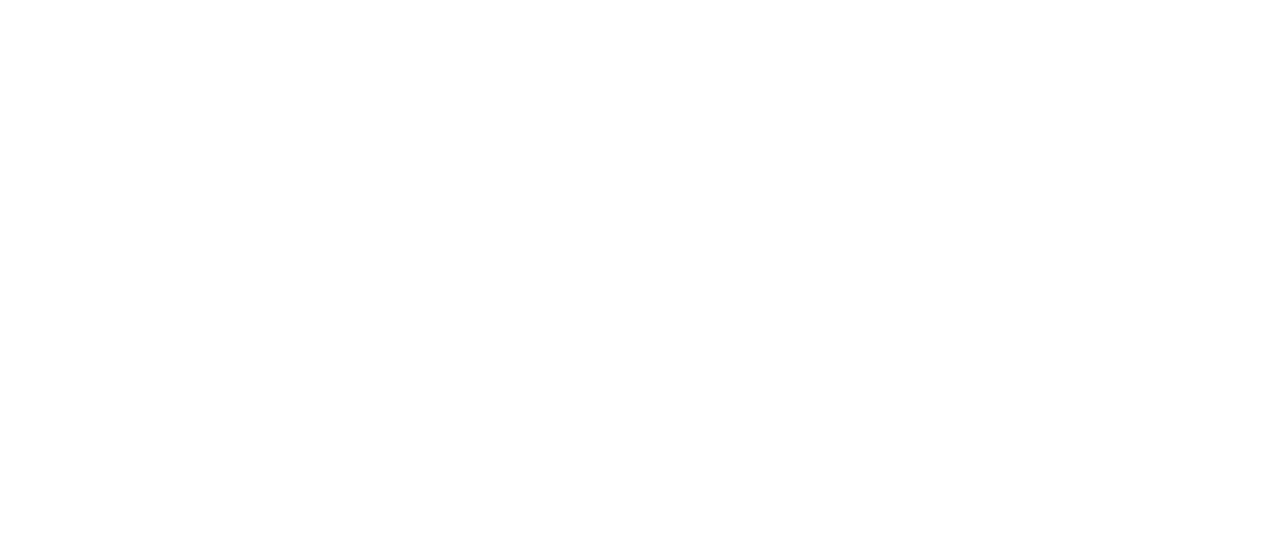 scroll, scrollTop: 0, scrollLeft: 0, axis: both 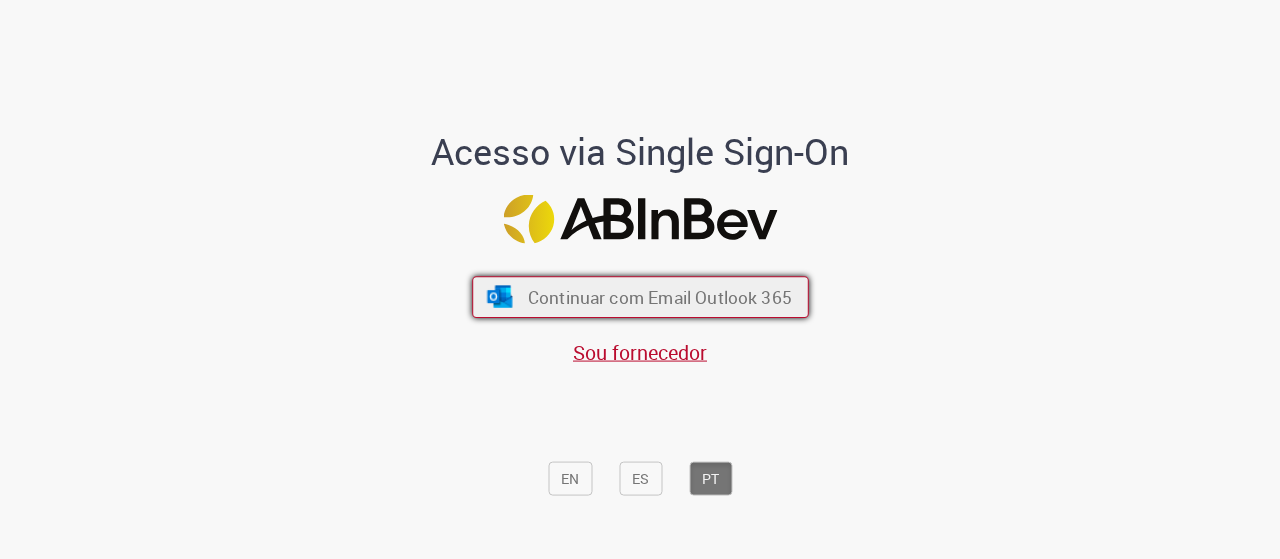click on "Continuar com Email Outlook 365" at bounding box center (659, 296) 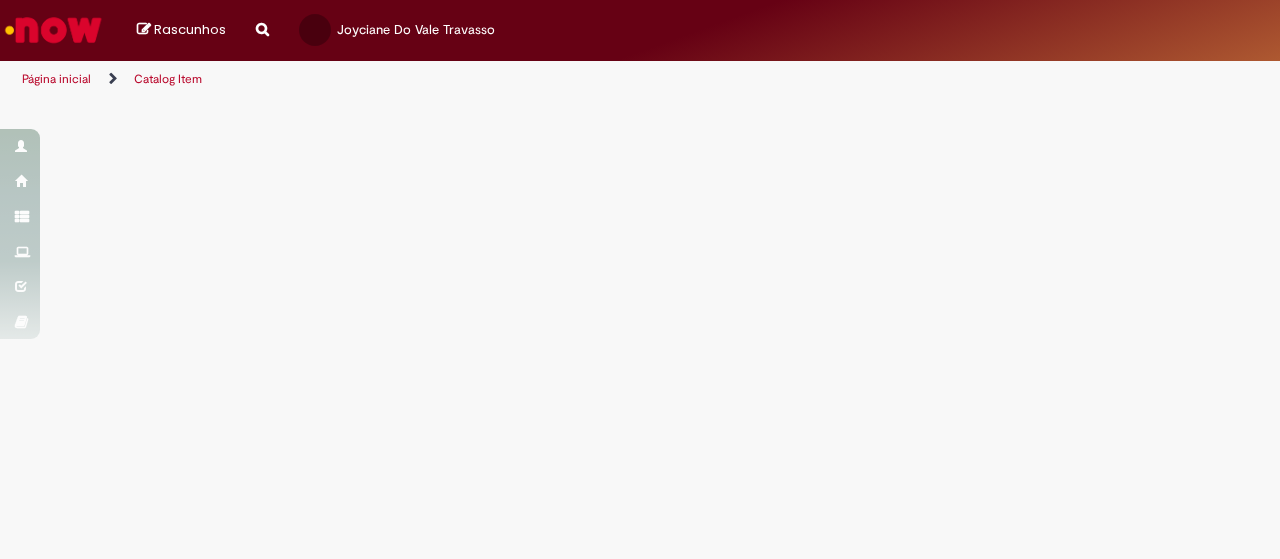 scroll, scrollTop: 0, scrollLeft: 0, axis: both 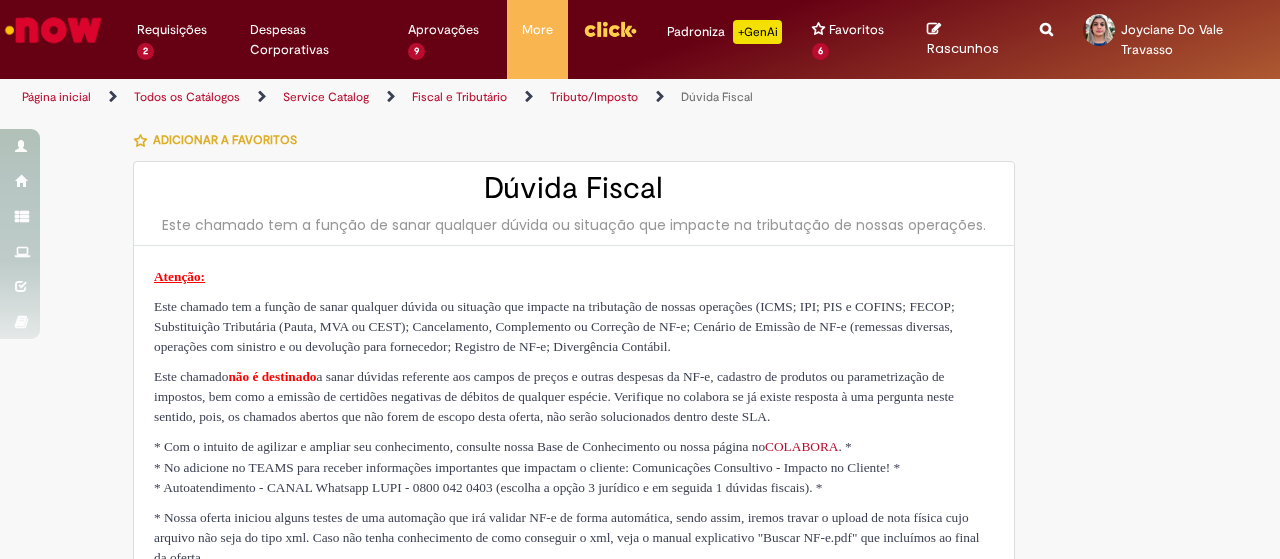 type on "********" 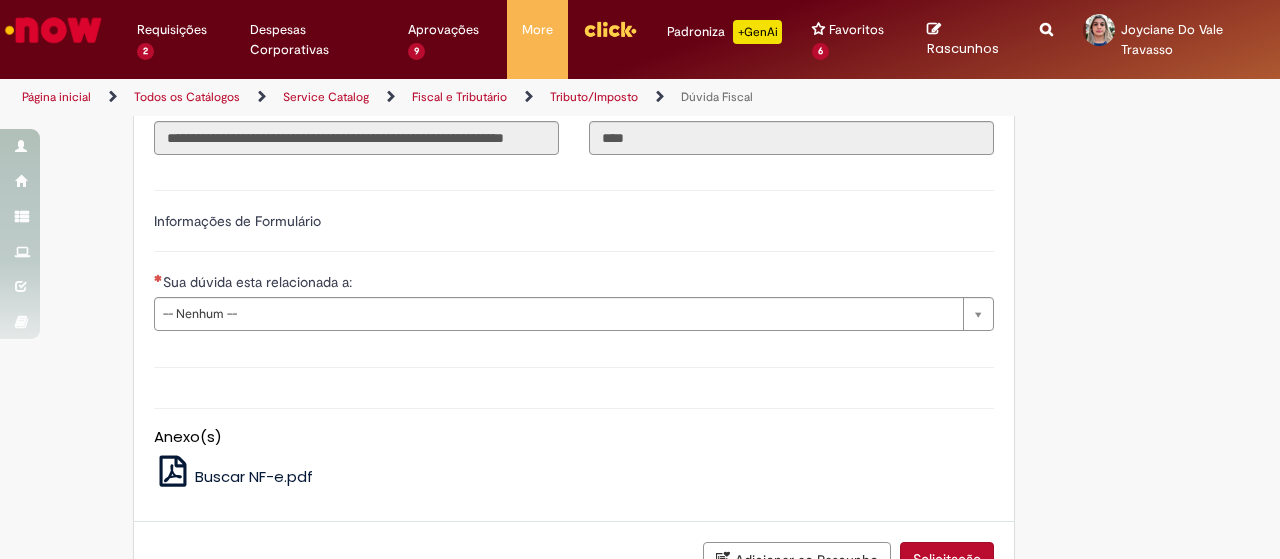 scroll, scrollTop: 810, scrollLeft: 0, axis: vertical 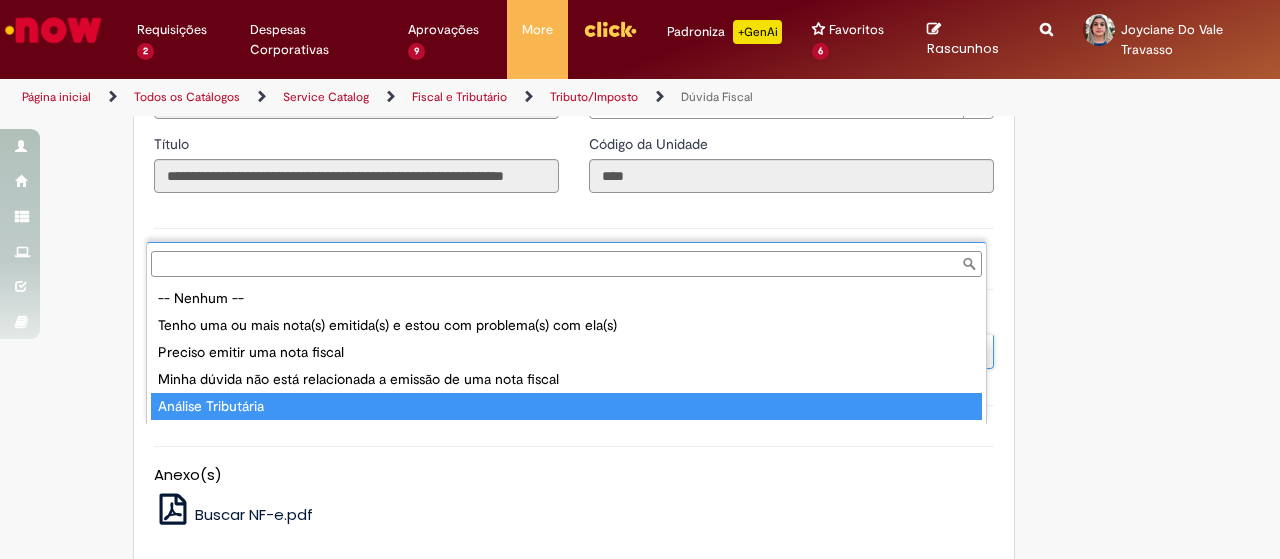 type on "**********" 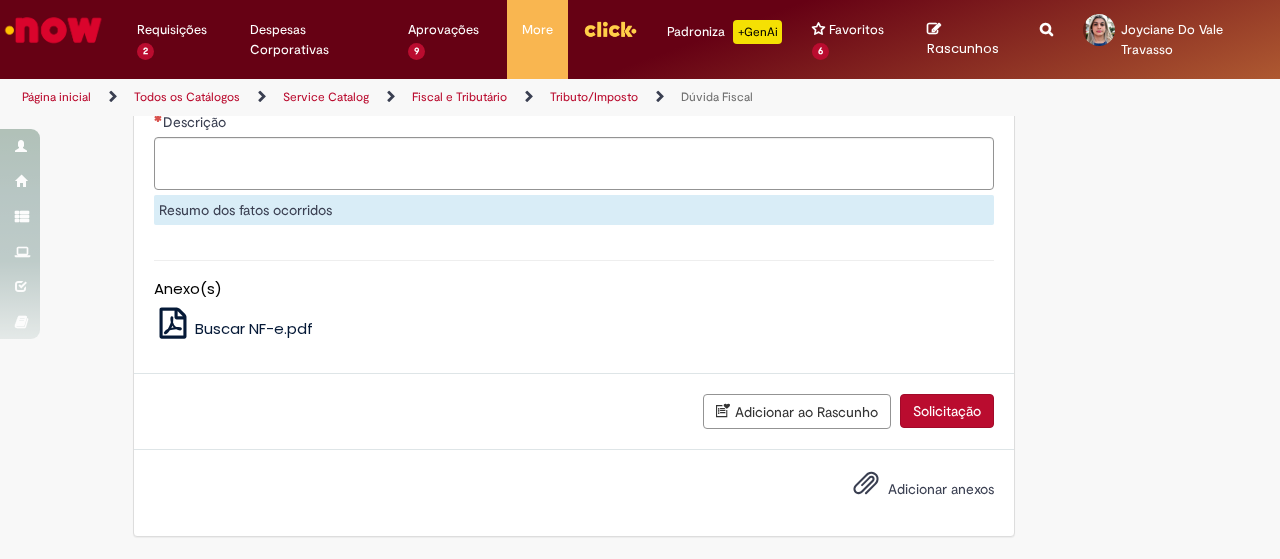 scroll, scrollTop: 1330, scrollLeft: 0, axis: vertical 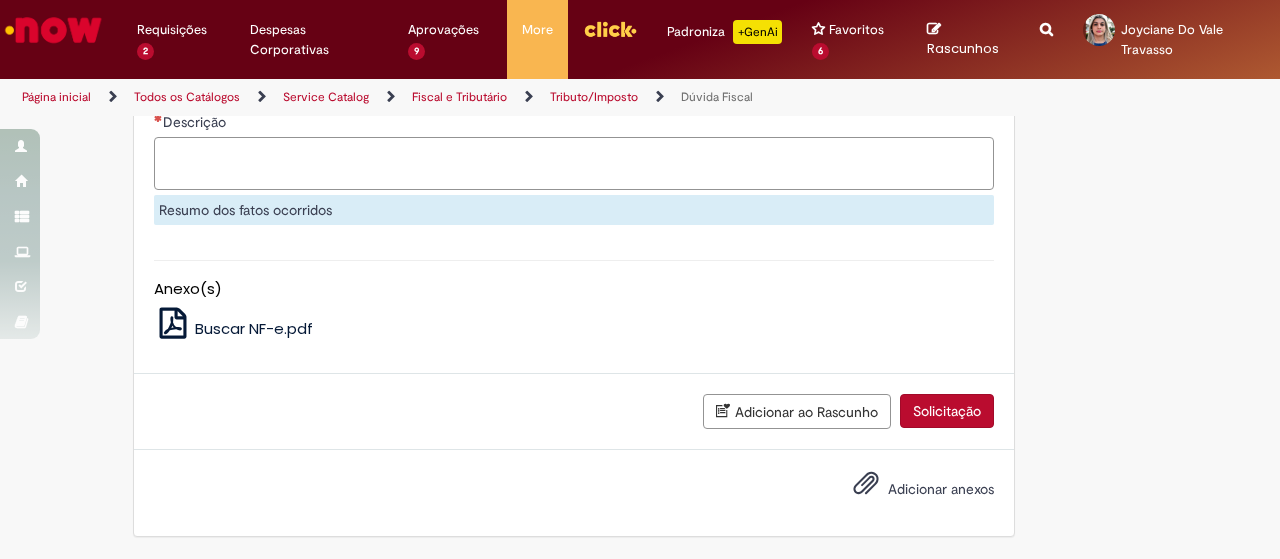 click on "Descrição" at bounding box center (574, 163) 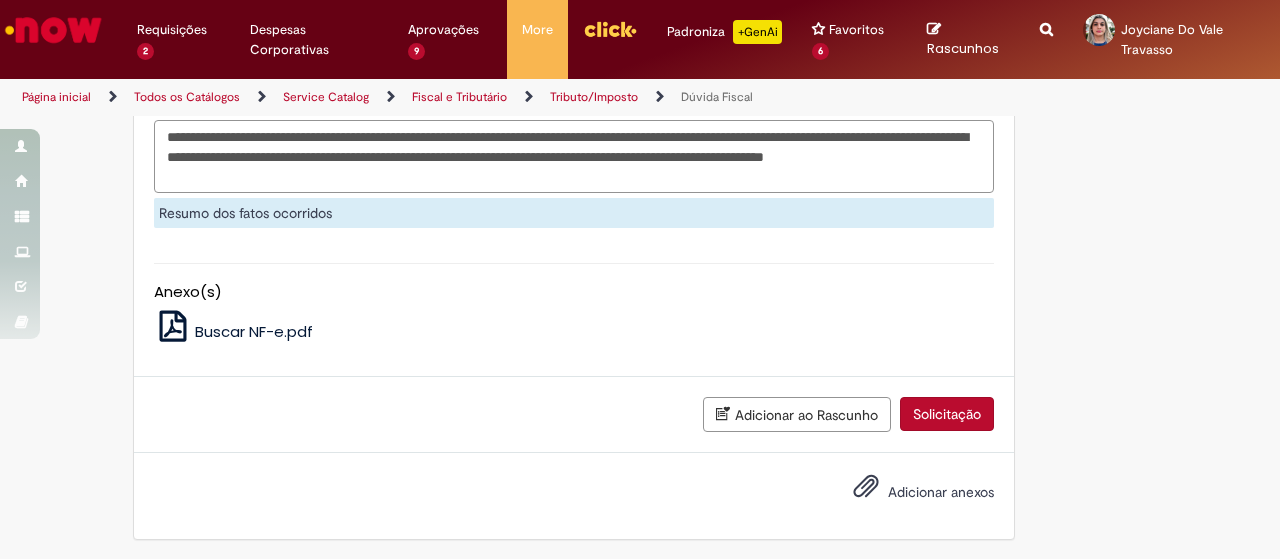 click on "**********" at bounding box center [574, 156] 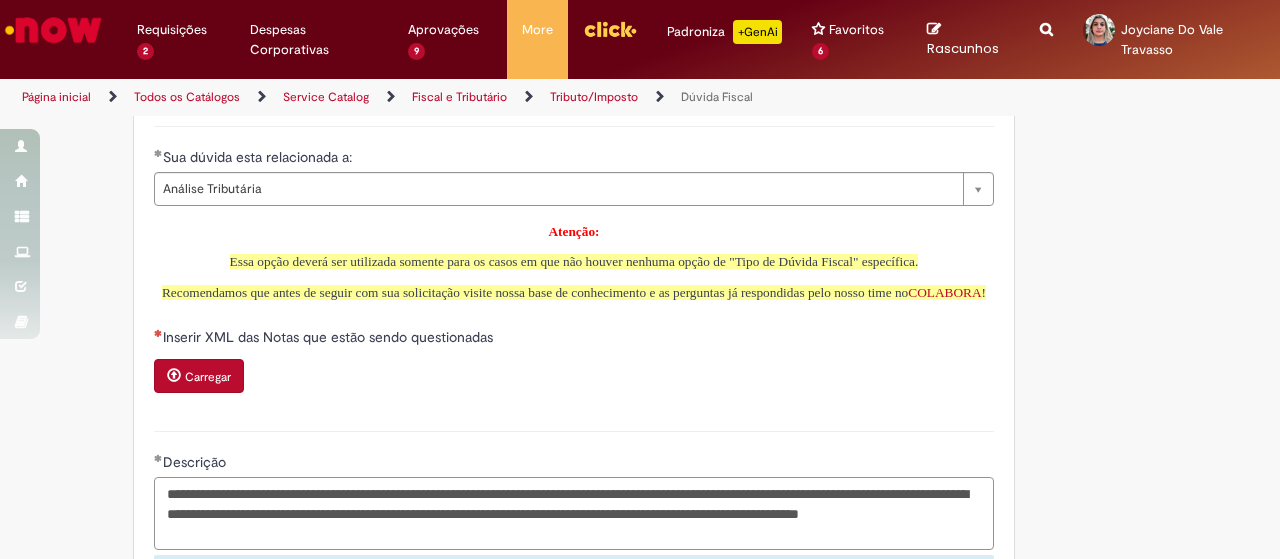 scroll, scrollTop: 943, scrollLeft: 0, axis: vertical 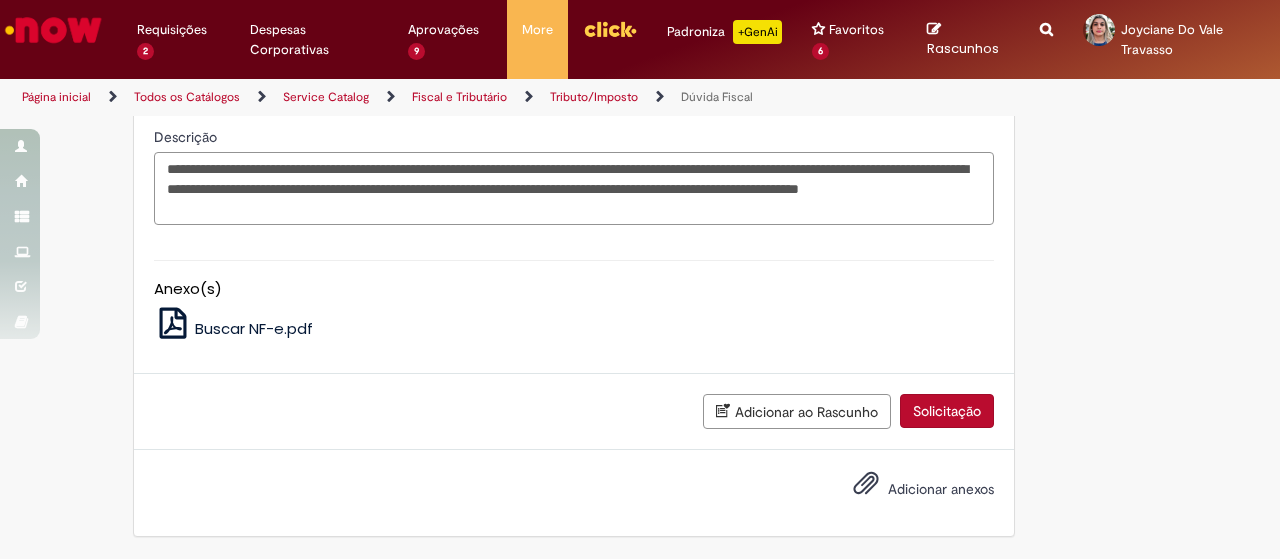 click on "**********" at bounding box center (574, 188) 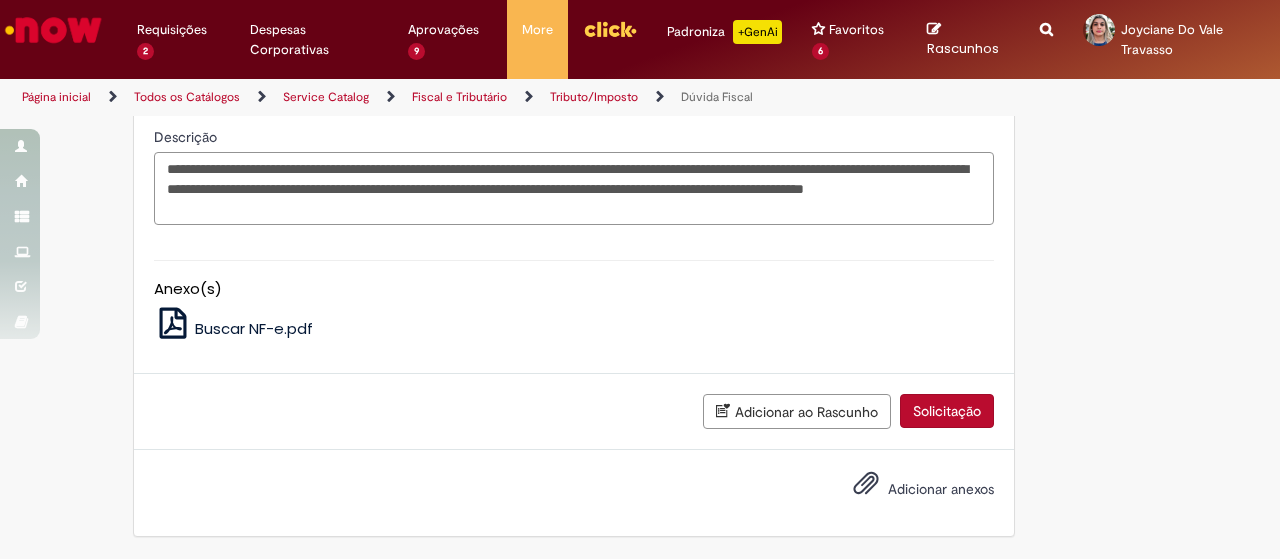 click on "**********" at bounding box center [574, 188] 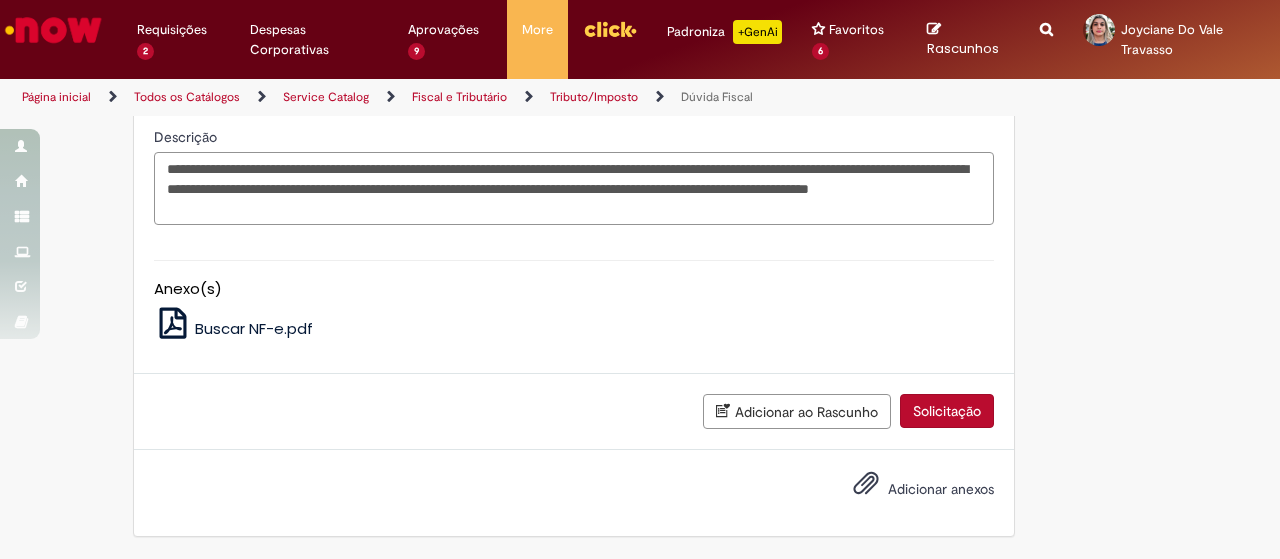 click on "**********" at bounding box center [574, 188] 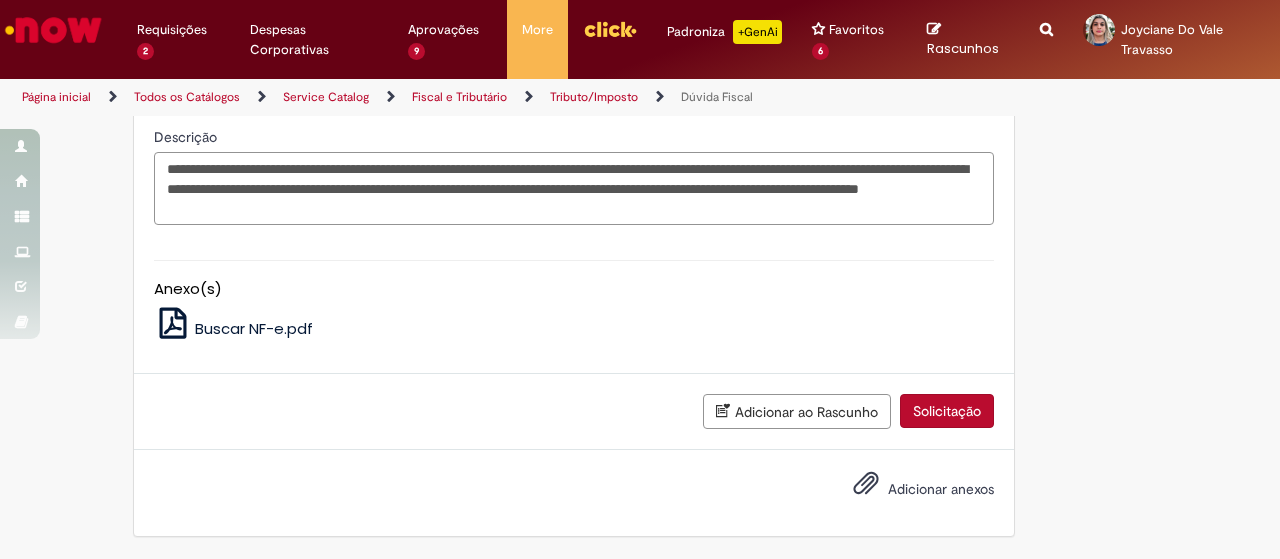 type on "**********" 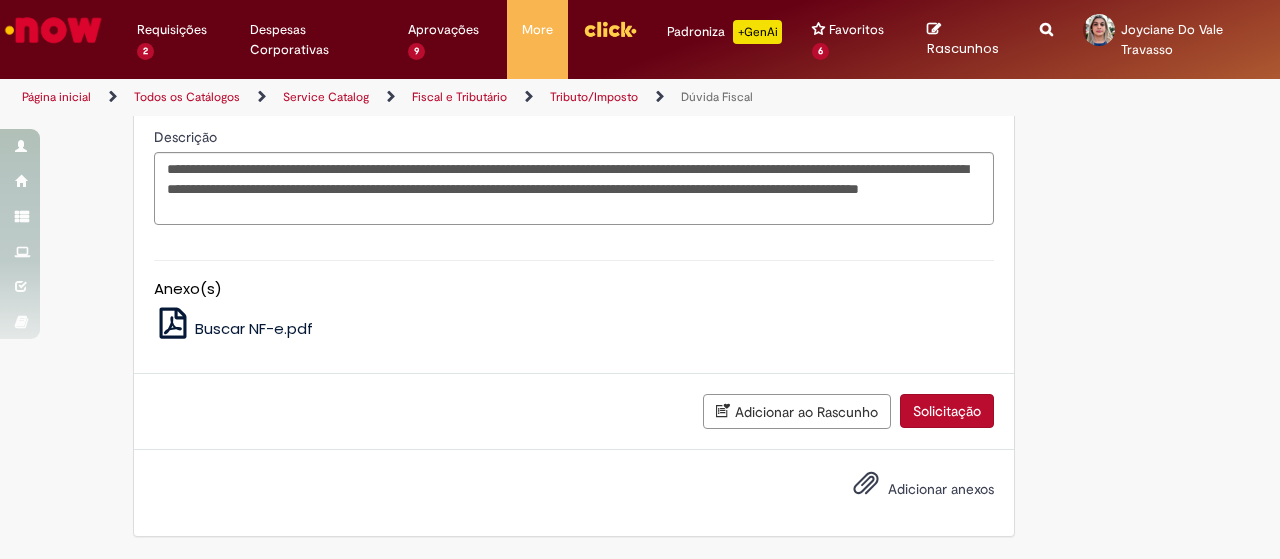 scroll, scrollTop: 1426, scrollLeft: 0, axis: vertical 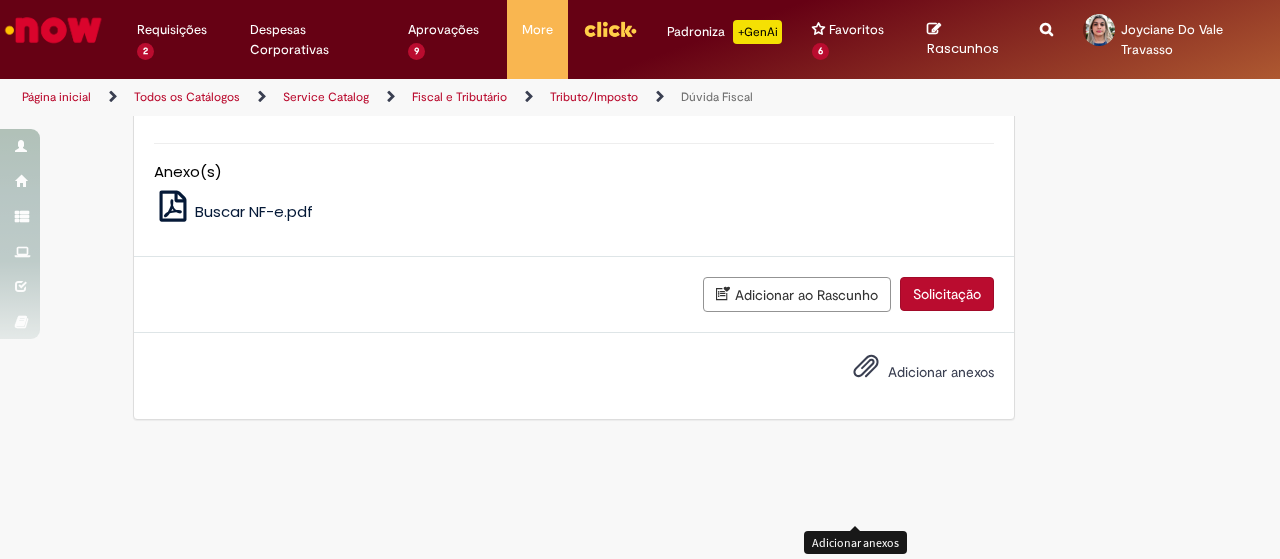 click on "Adicionar anexos" at bounding box center [941, 372] 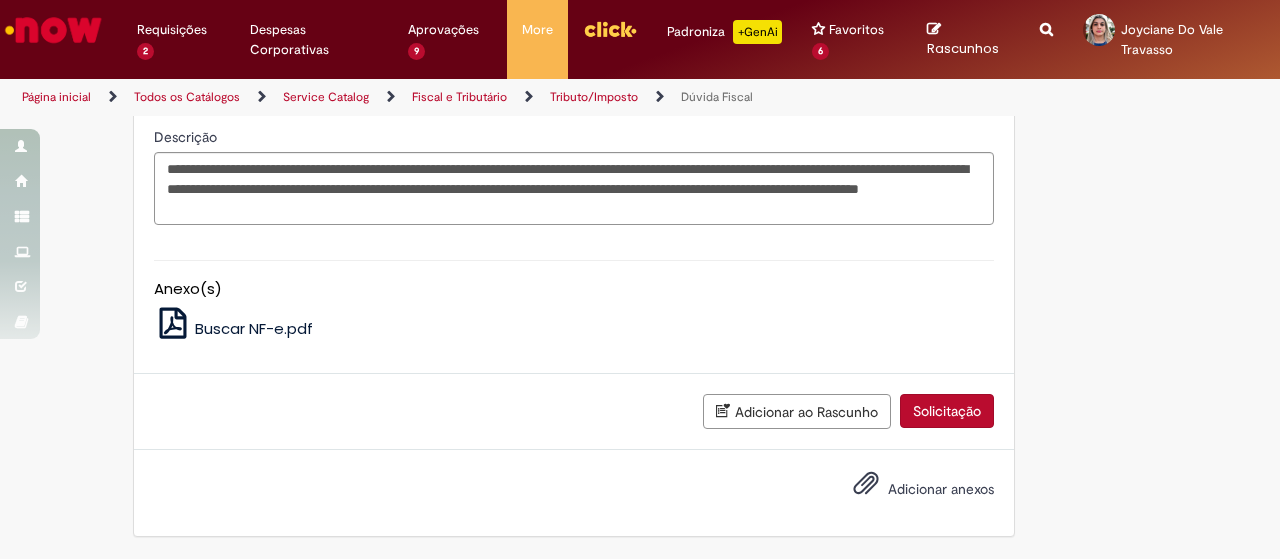 click on "Adicionar anexos" at bounding box center (941, 489) 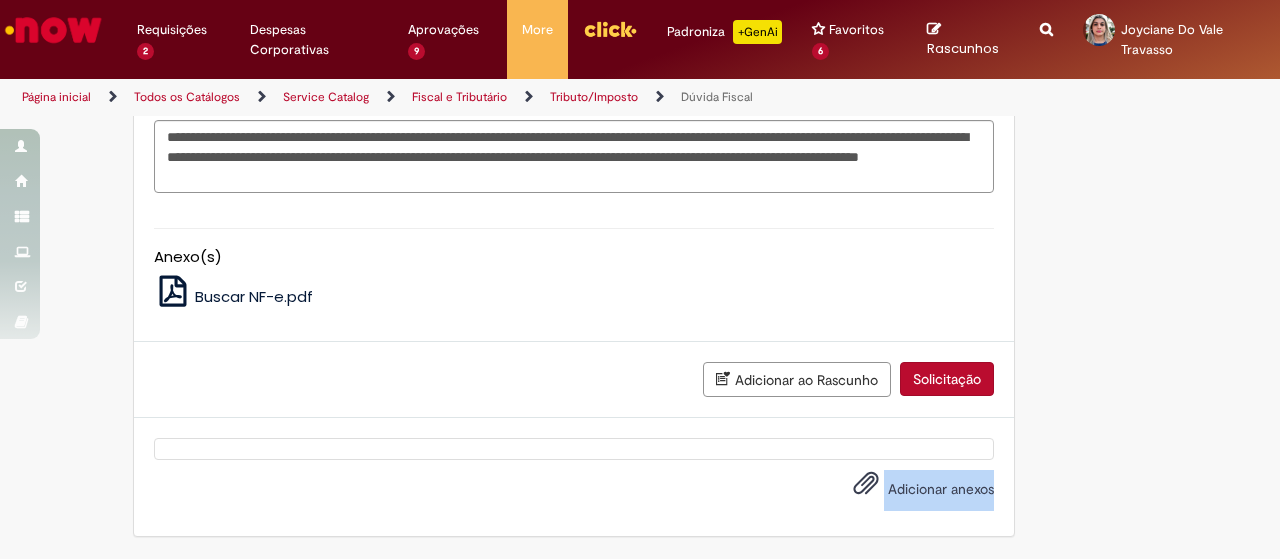 drag, startPoint x: 1263, startPoint y: 517, endPoint x: 1270, endPoint y: 384, distance: 133.18408 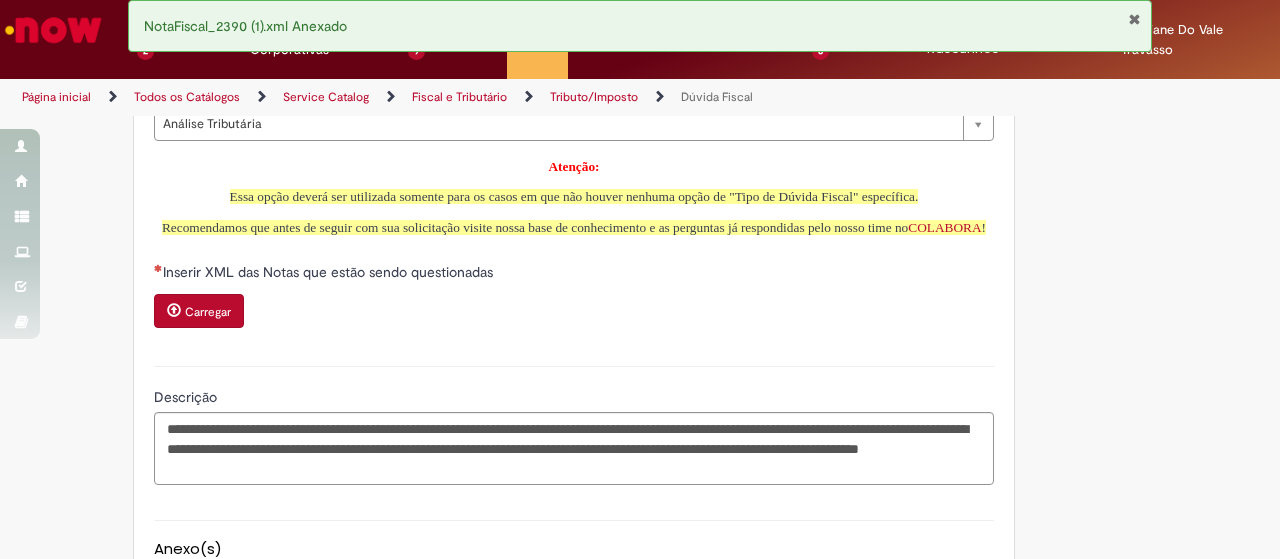 scroll, scrollTop: 1426, scrollLeft: 0, axis: vertical 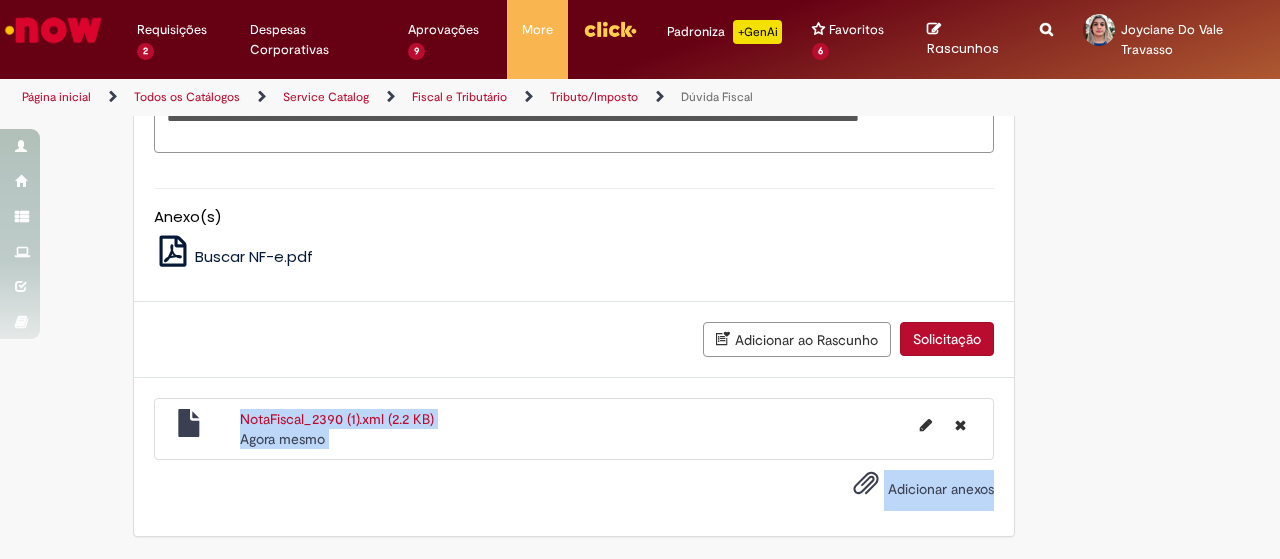 click on "Solicitação" at bounding box center [947, 339] 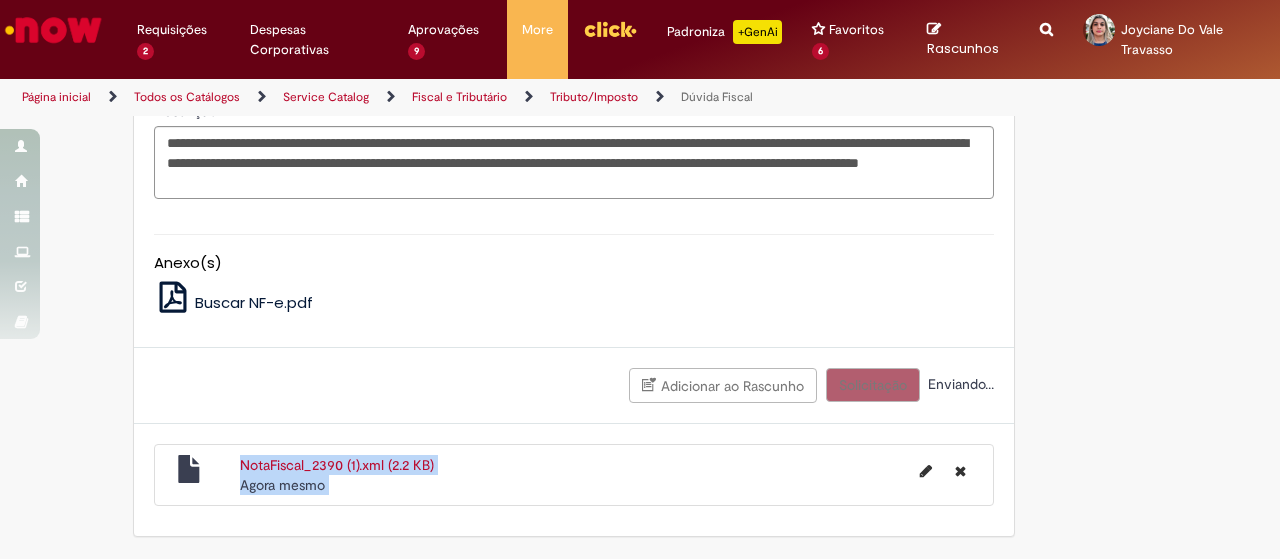 scroll, scrollTop: 1142, scrollLeft: 0, axis: vertical 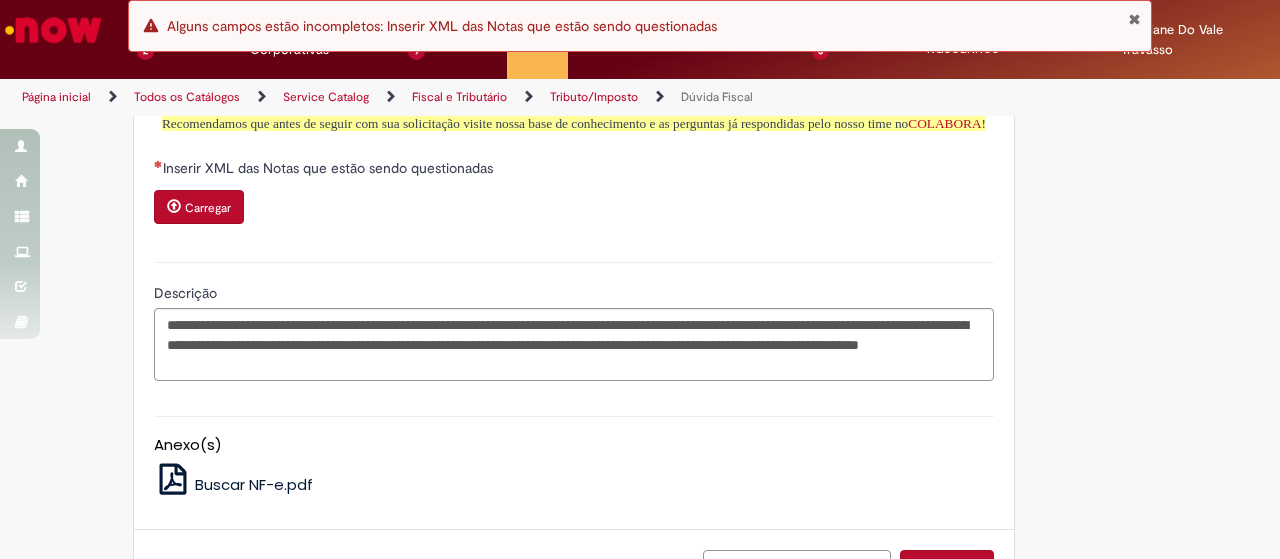 click on "Carregar" at bounding box center (199, 207) 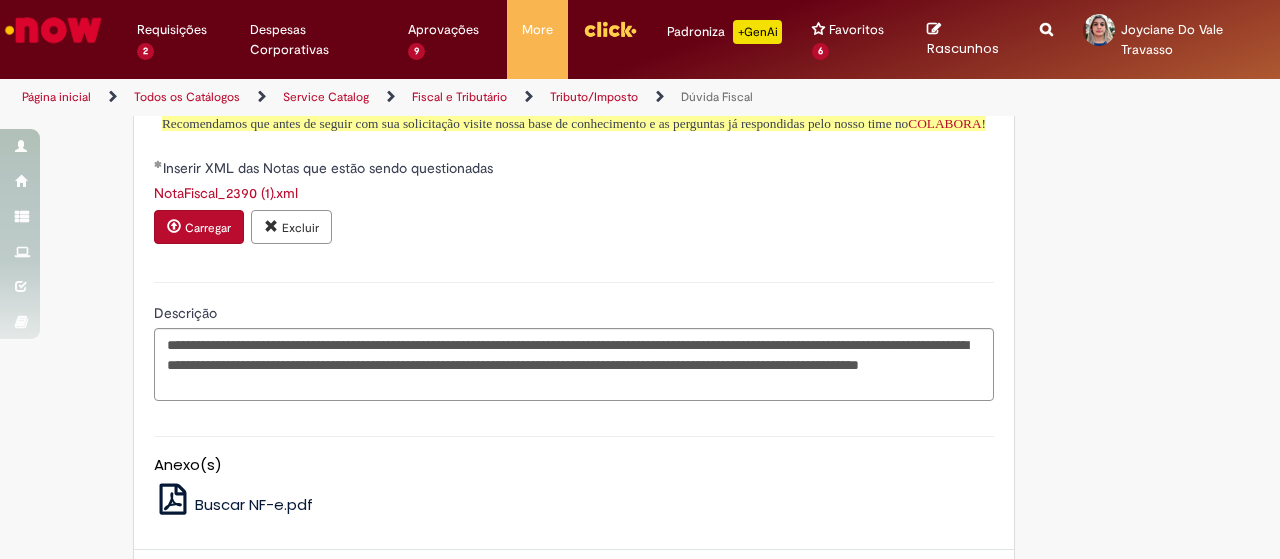 scroll, scrollTop: 1517, scrollLeft: 0, axis: vertical 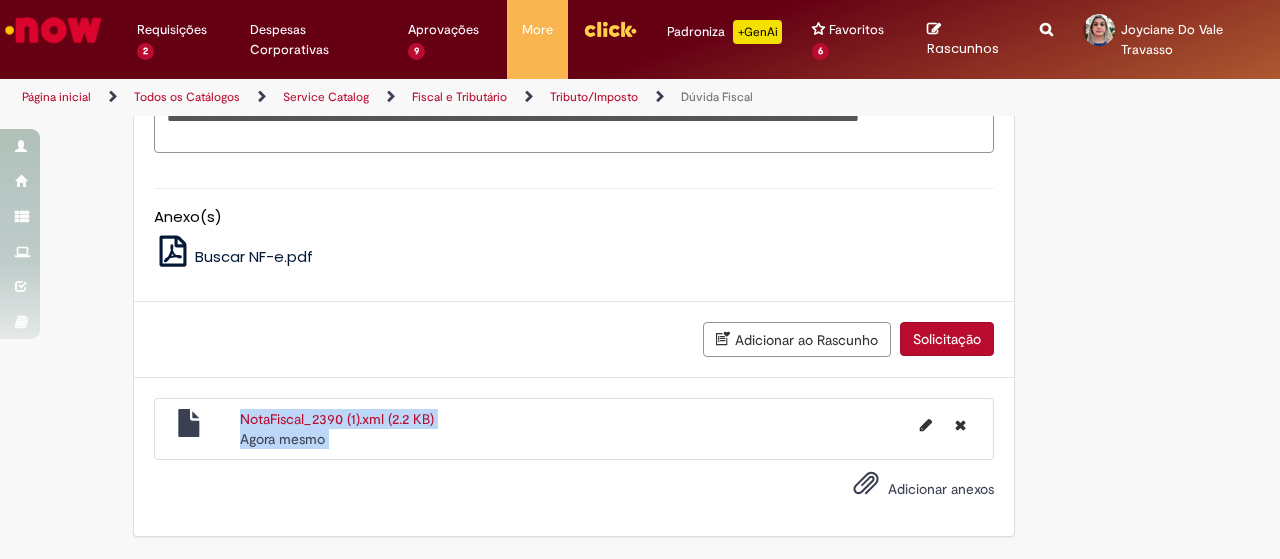 click on "Solicitação" at bounding box center (947, 339) 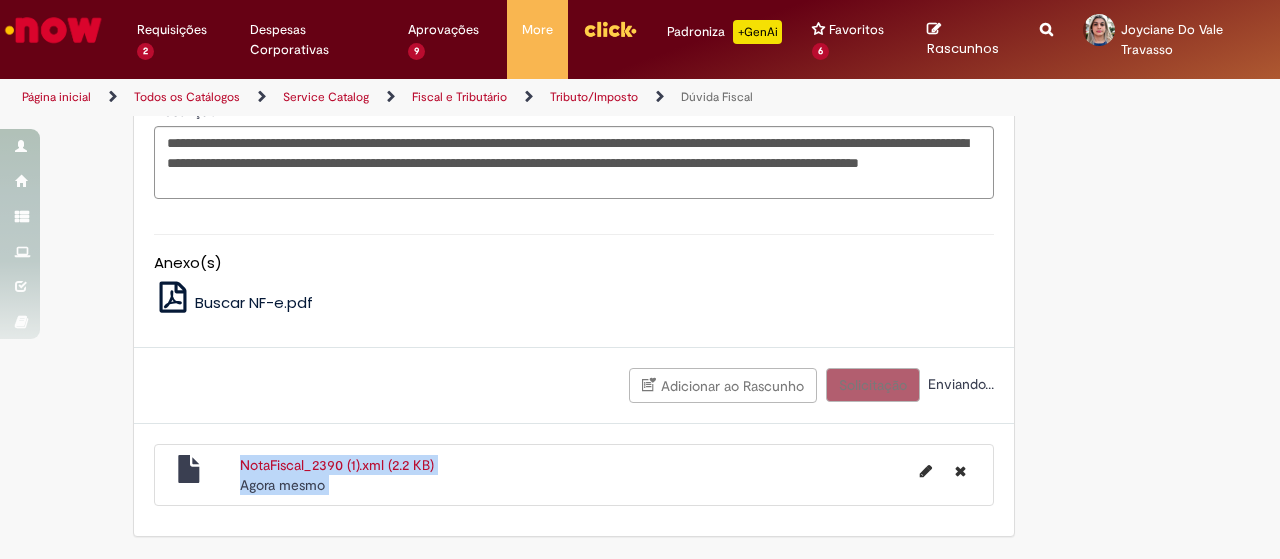 scroll, scrollTop: 1472, scrollLeft: 0, axis: vertical 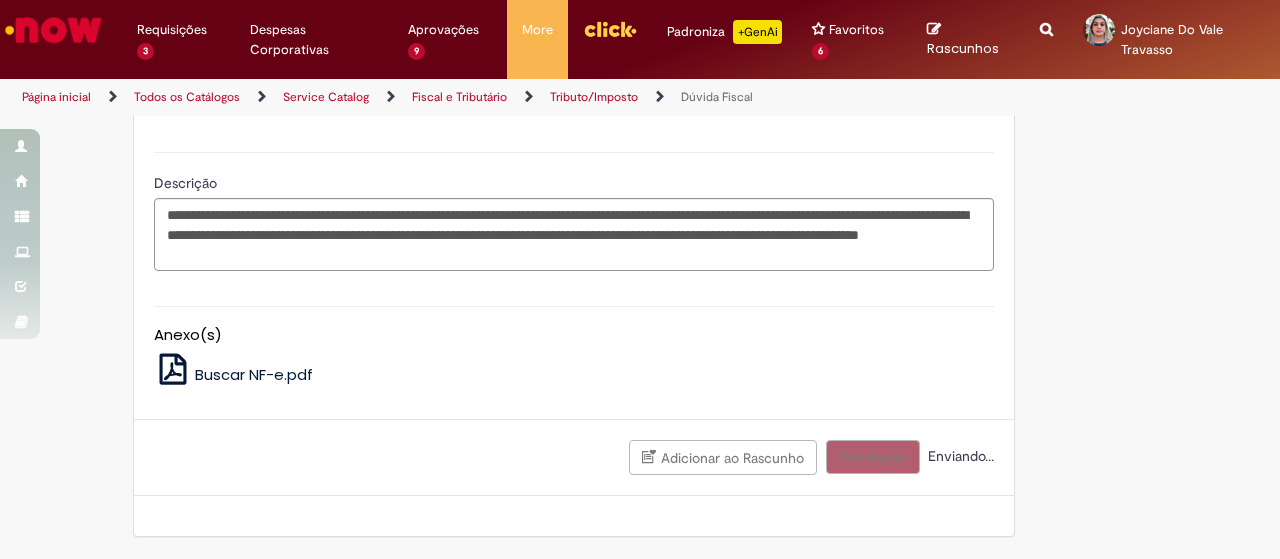 click on "Anexo(s)
Buscar NF-e.pdf" at bounding box center (574, 355) 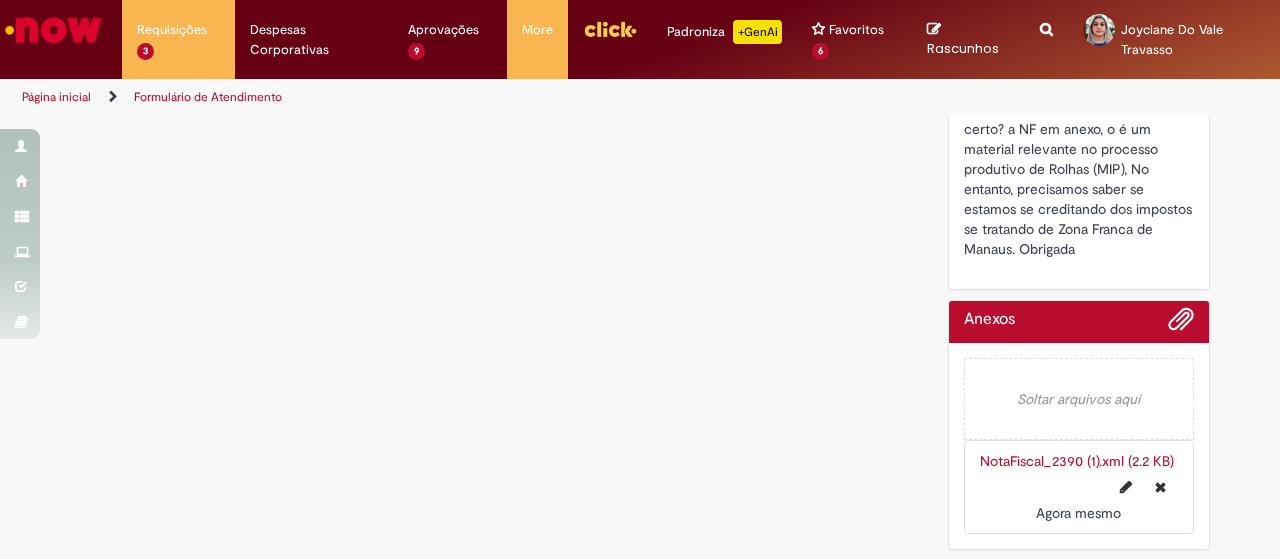 scroll, scrollTop: 0, scrollLeft: 0, axis: both 